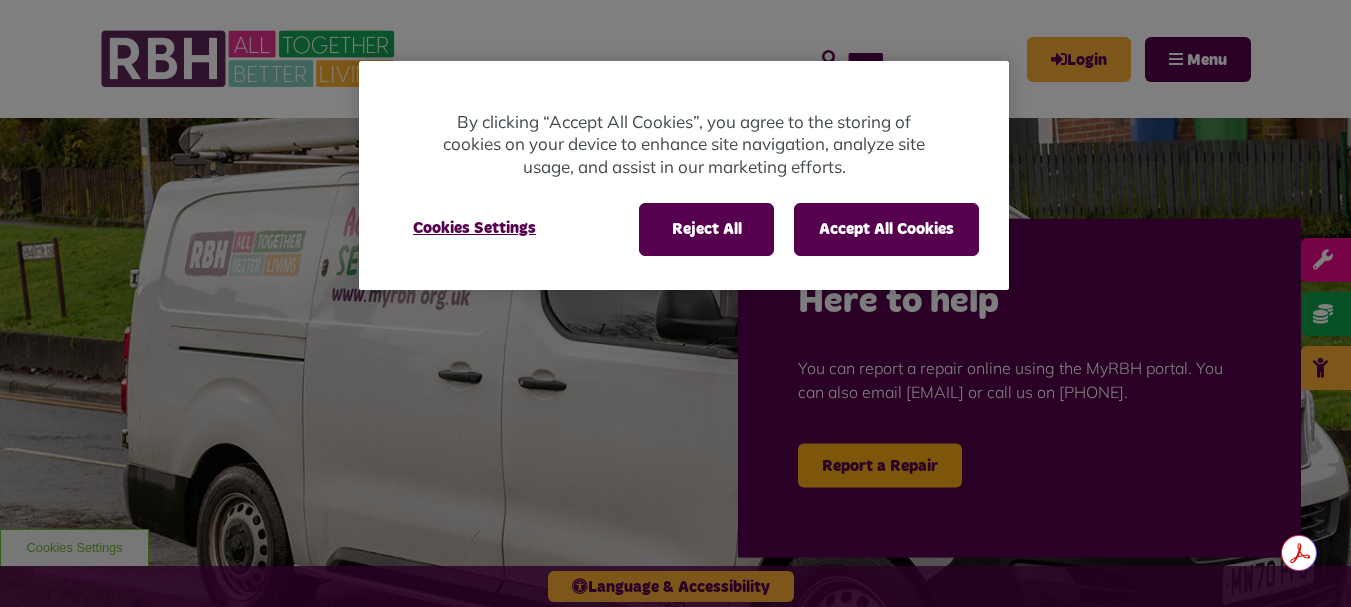scroll, scrollTop: 0, scrollLeft: 0, axis: both 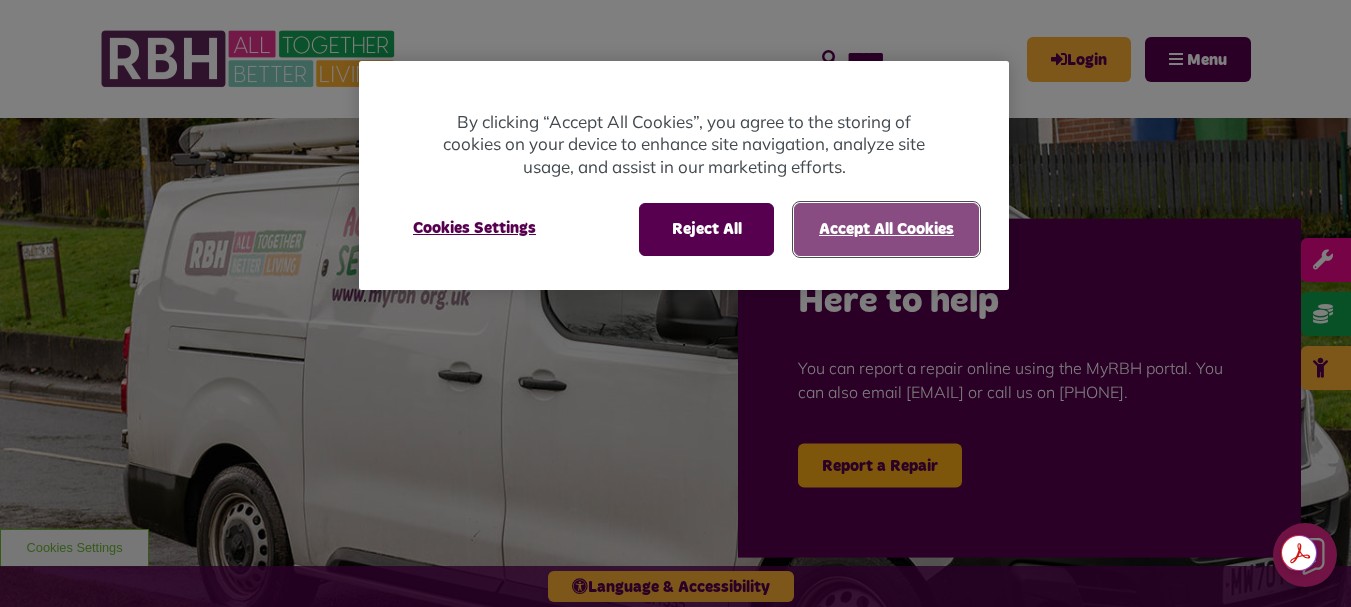 click on "Accept All Cookies" at bounding box center [886, 229] 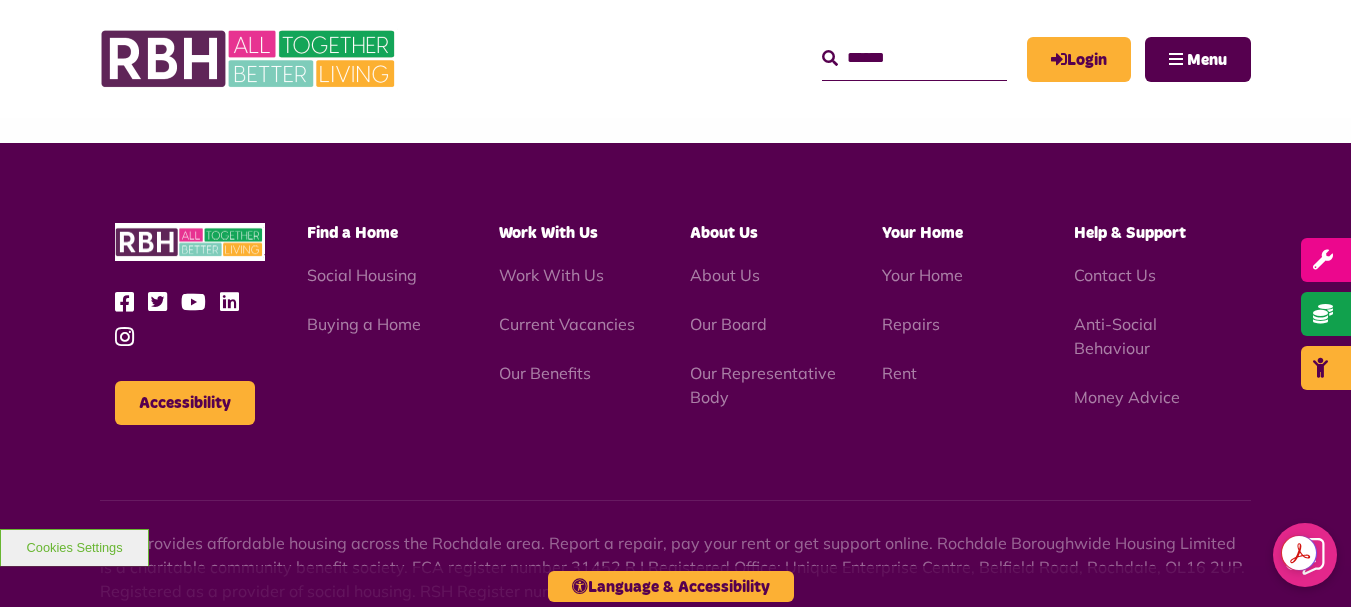 scroll, scrollTop: 2000, scrollLeft: 0, axis: vertical 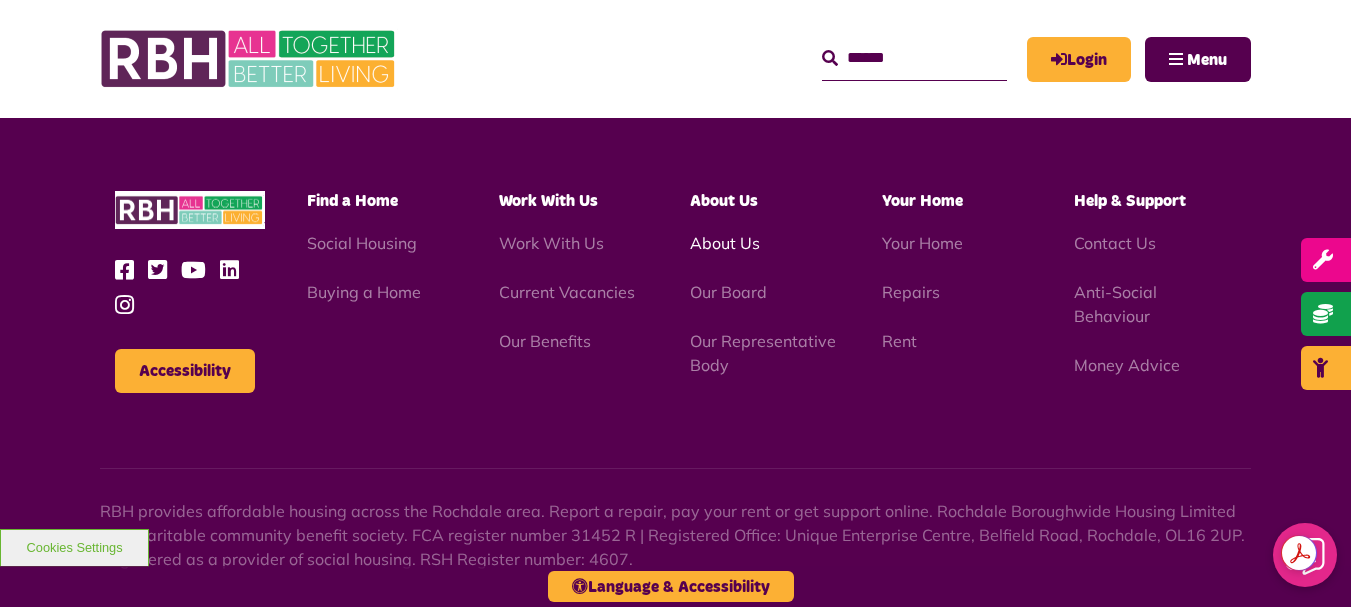 click on "About Us" at bounding box center (725, 243) 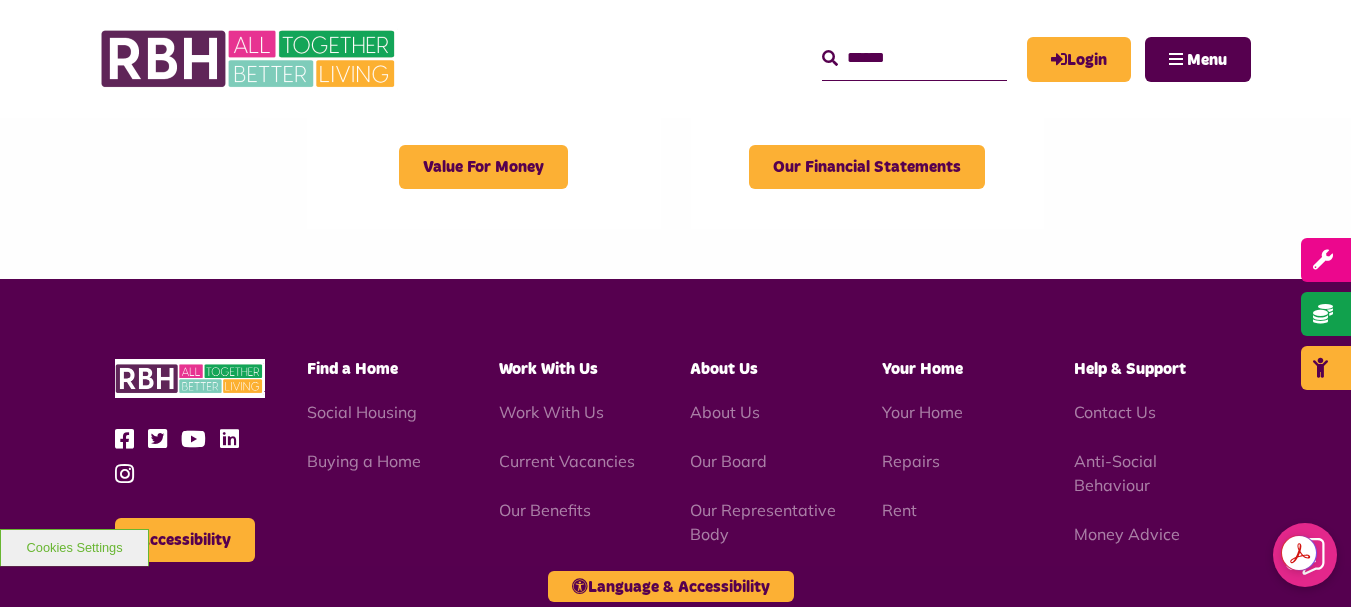 scroll, scrollTop: 2300, scrollLeft: 0, axis: vertical 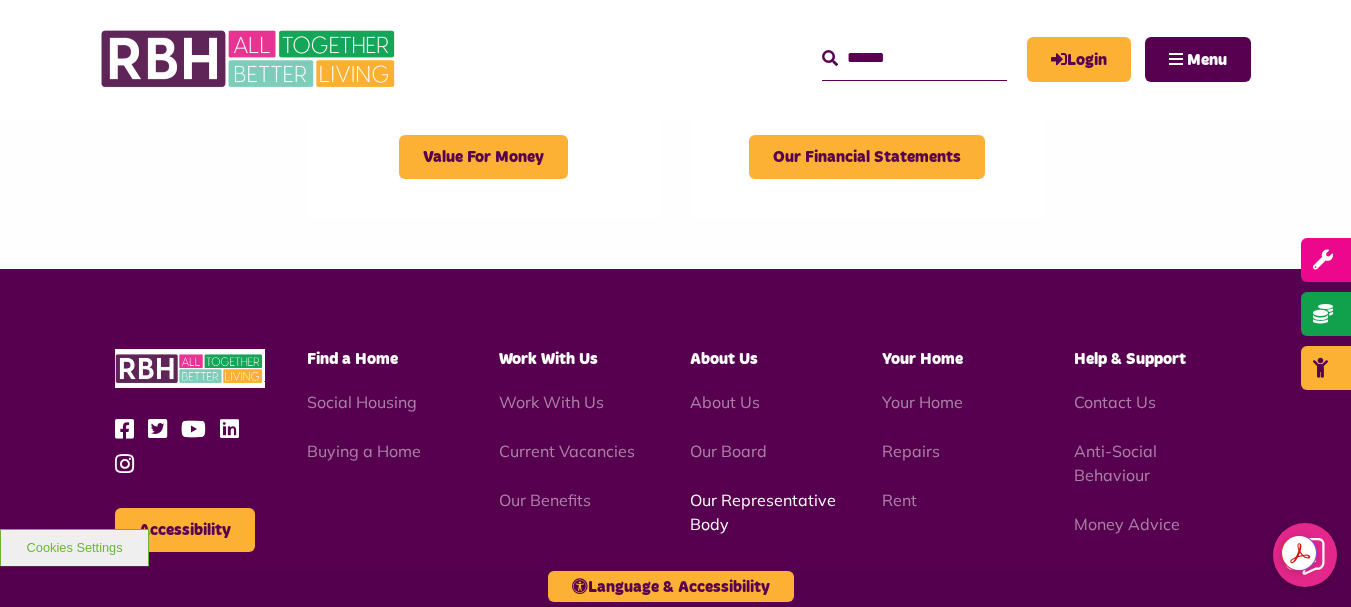 click on "Our Representative Body" at bounding box center (763, 512) 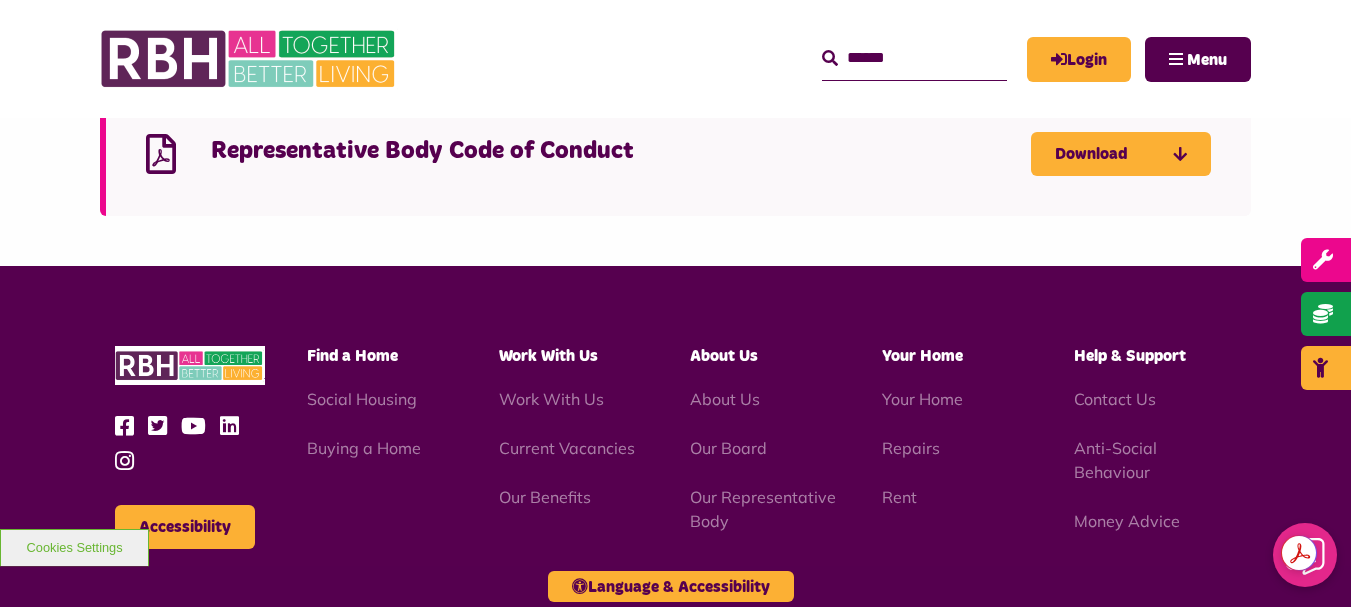 scroll, scrollTop: 5539, scrollLeft: 0, axis: vertical 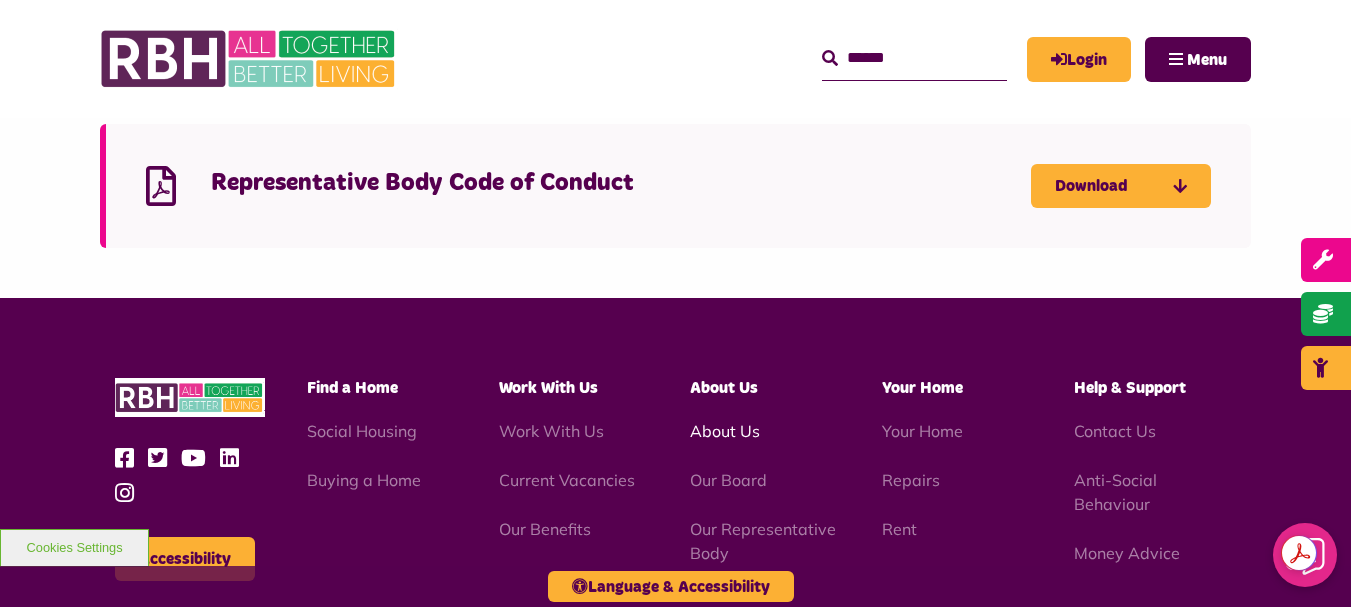 click on "About Us" at bounding box center [725, 431] 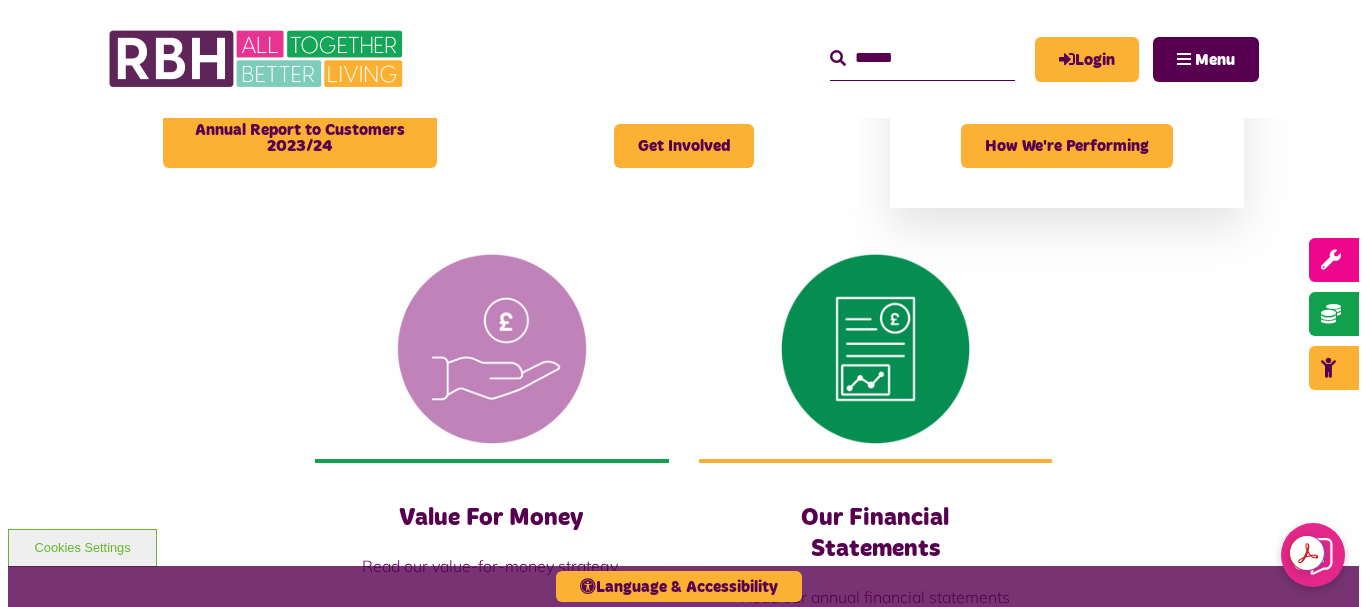scroll, scrollTop: 1600, scrollLeft: 0, axis: vertical 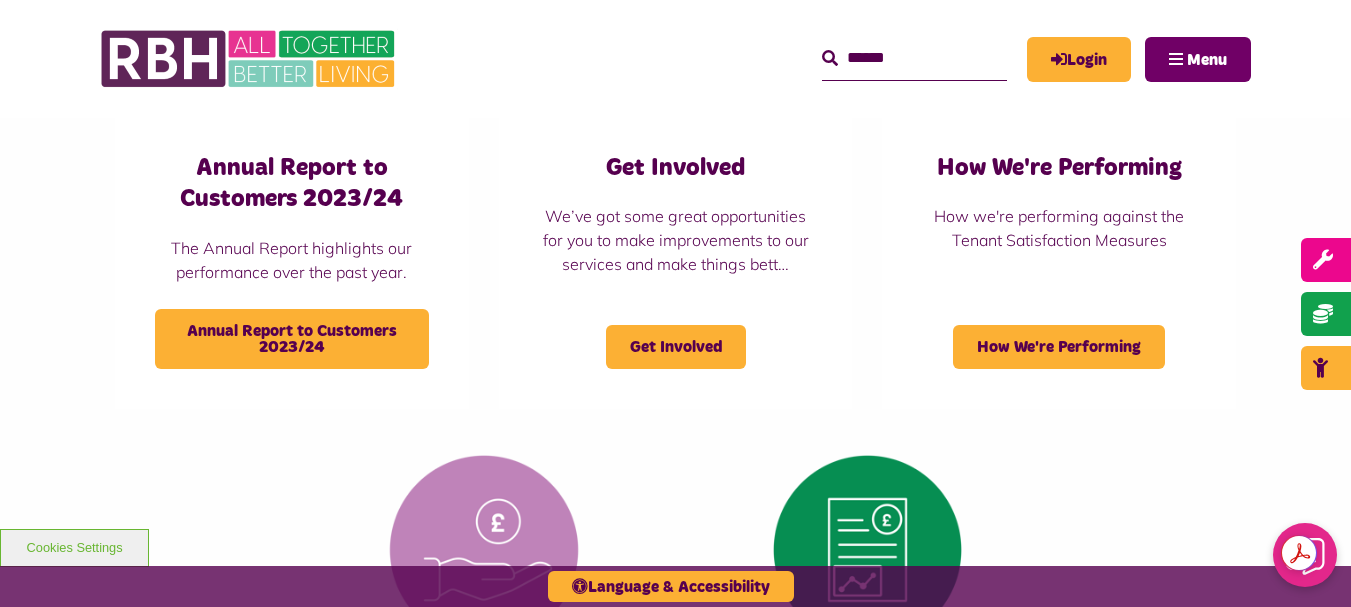 click on "Menu" at bounding box center (1198, 59) 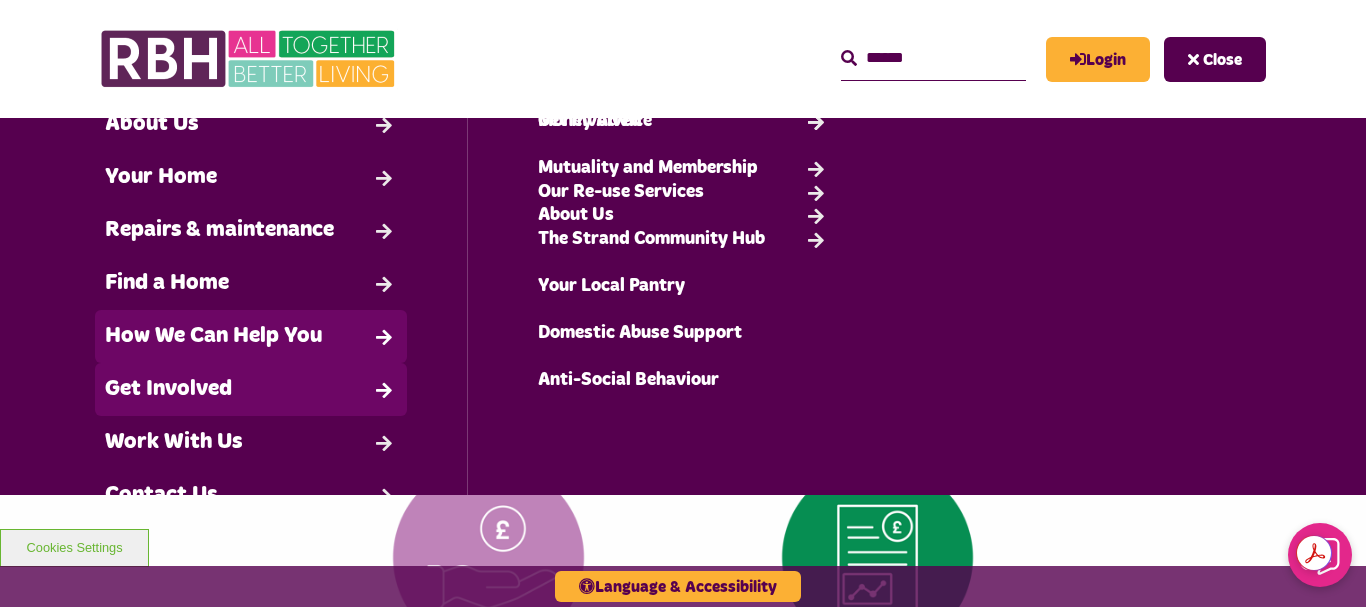 scroll, scrollTop: 127, scrollLeft: 0, axis: vertical 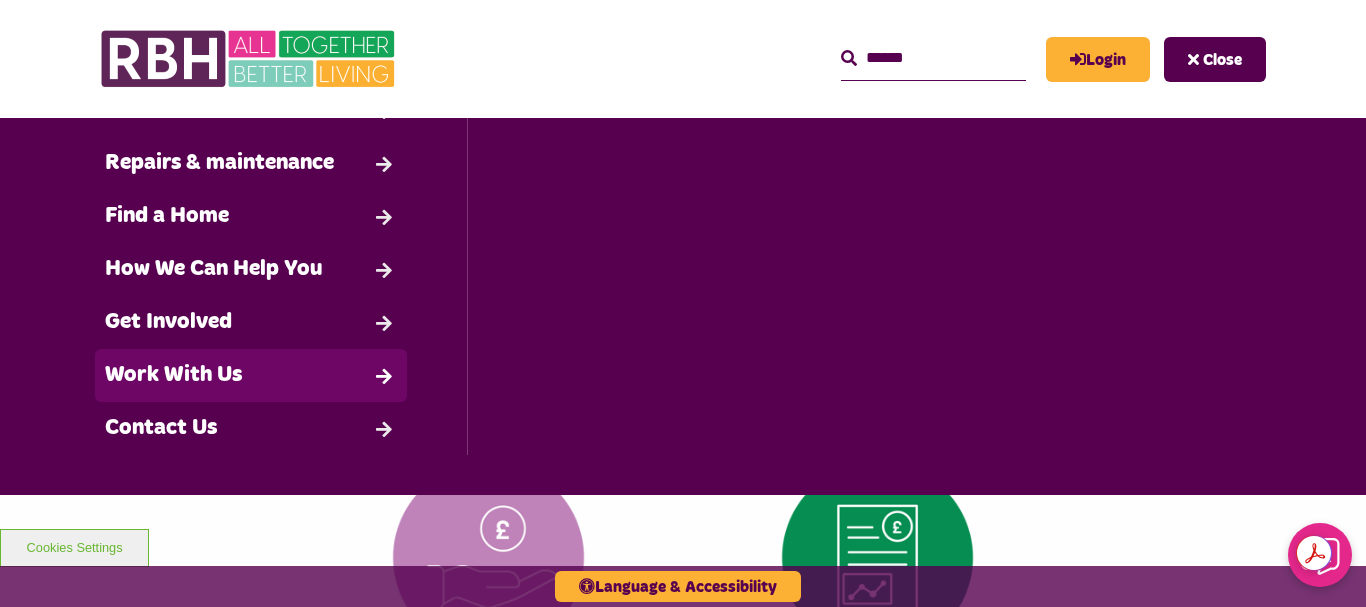 click on "Work With Us" at bounding box center [251, 375] 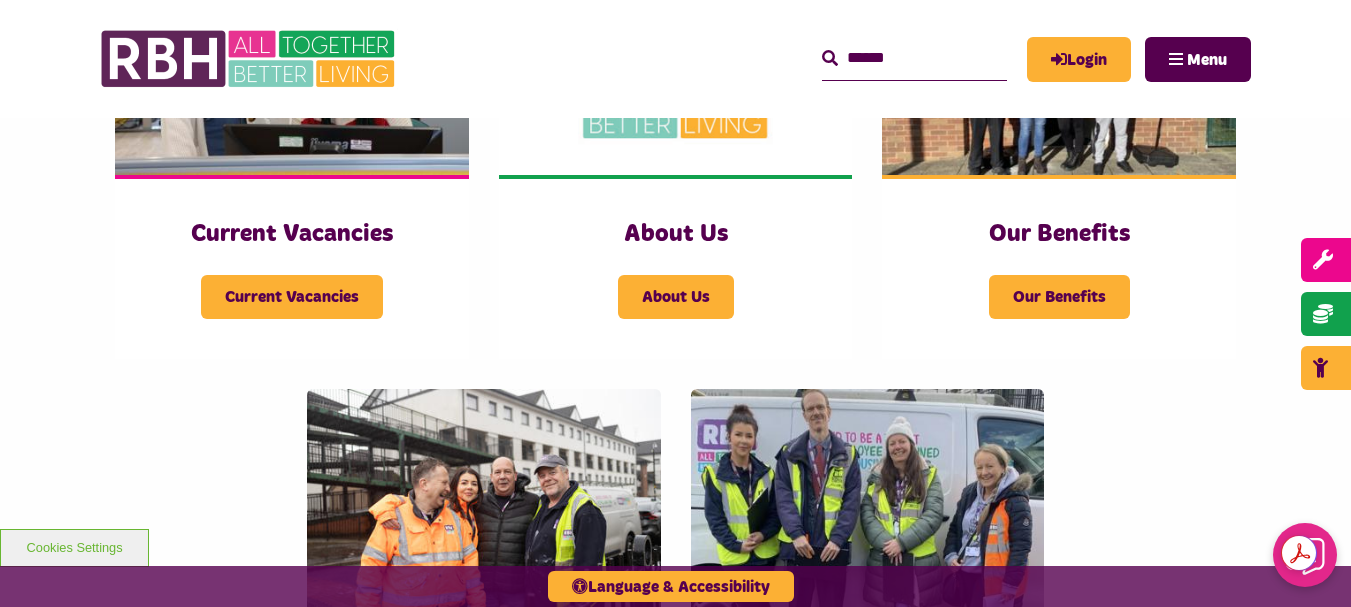 scroll, scrollTop: 600, scrollLeft: 0, axis: vertical 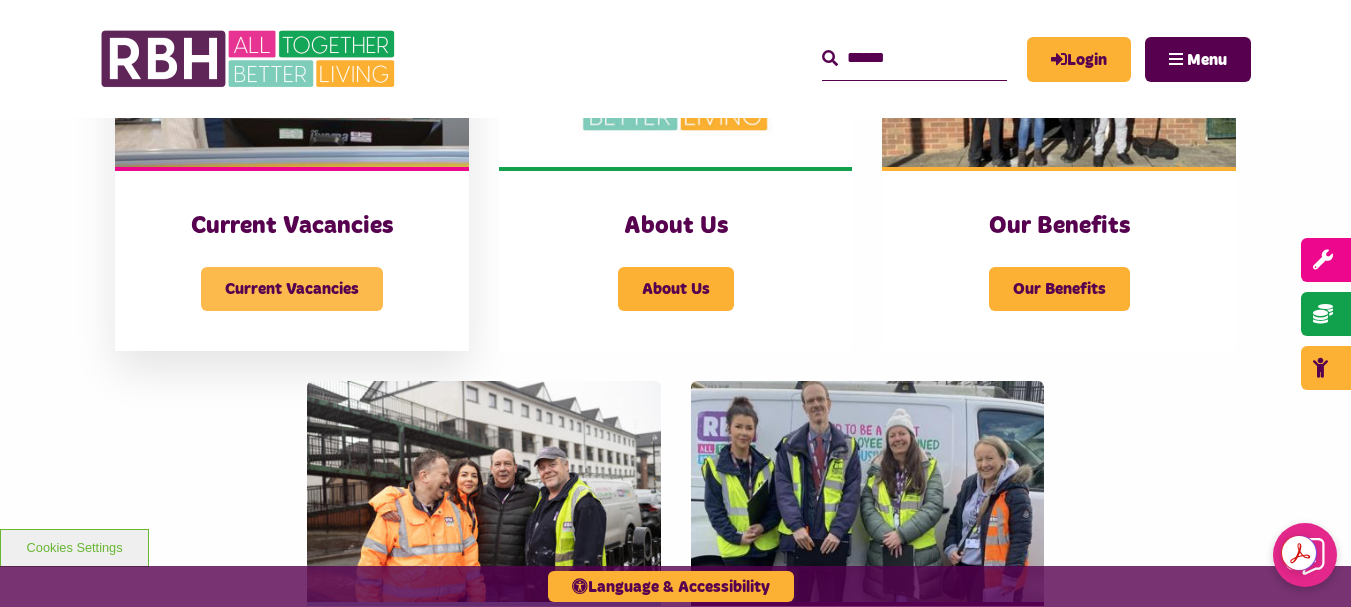 click on "Current Vacancies" at bounding box center (292, 289) 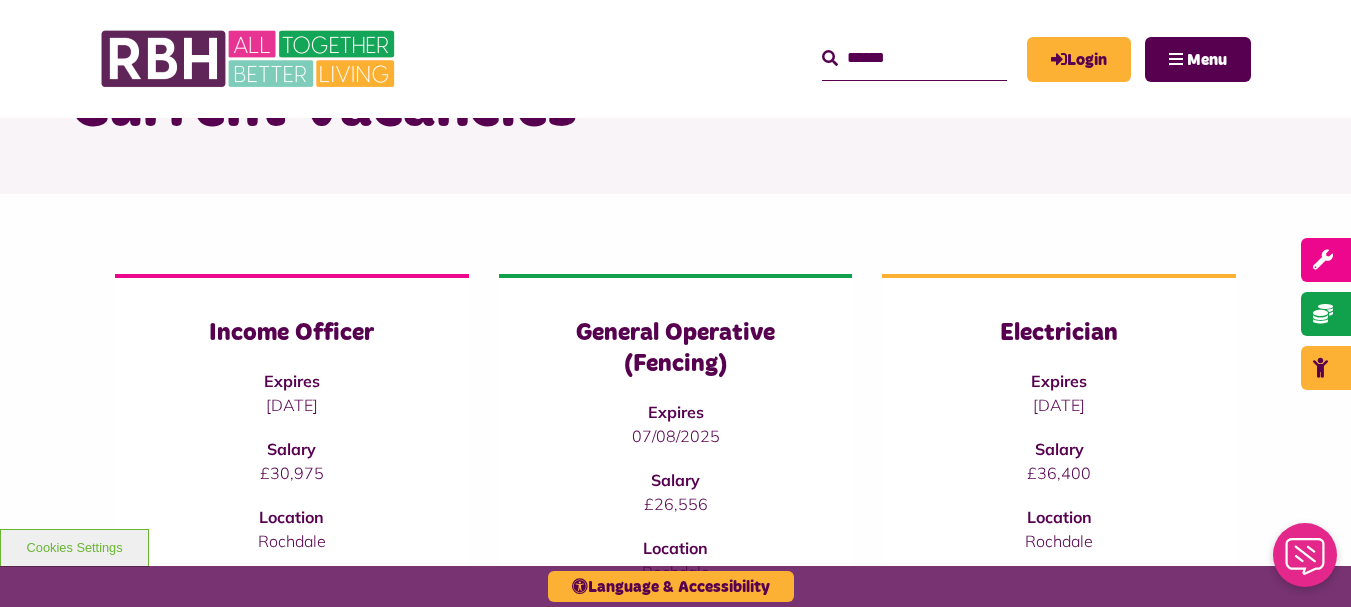 scroll, scrollTop: 0, scrollLeft: 0, axis: both 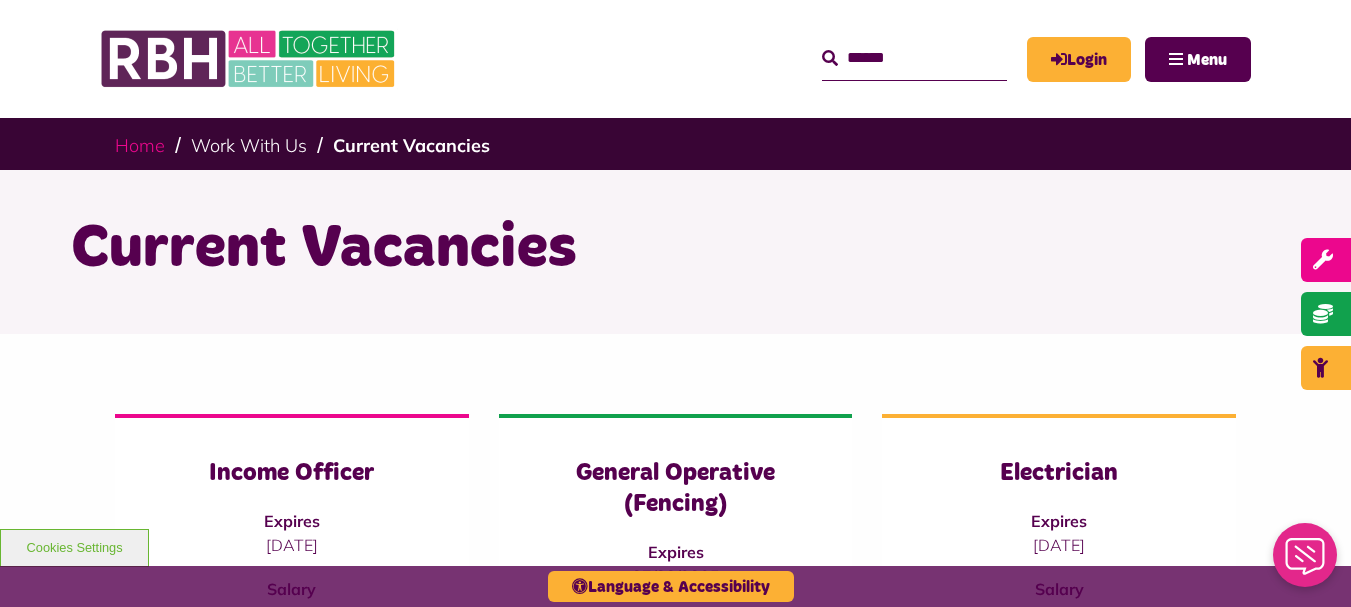 click on "Home" at bounding box center [140, 145] 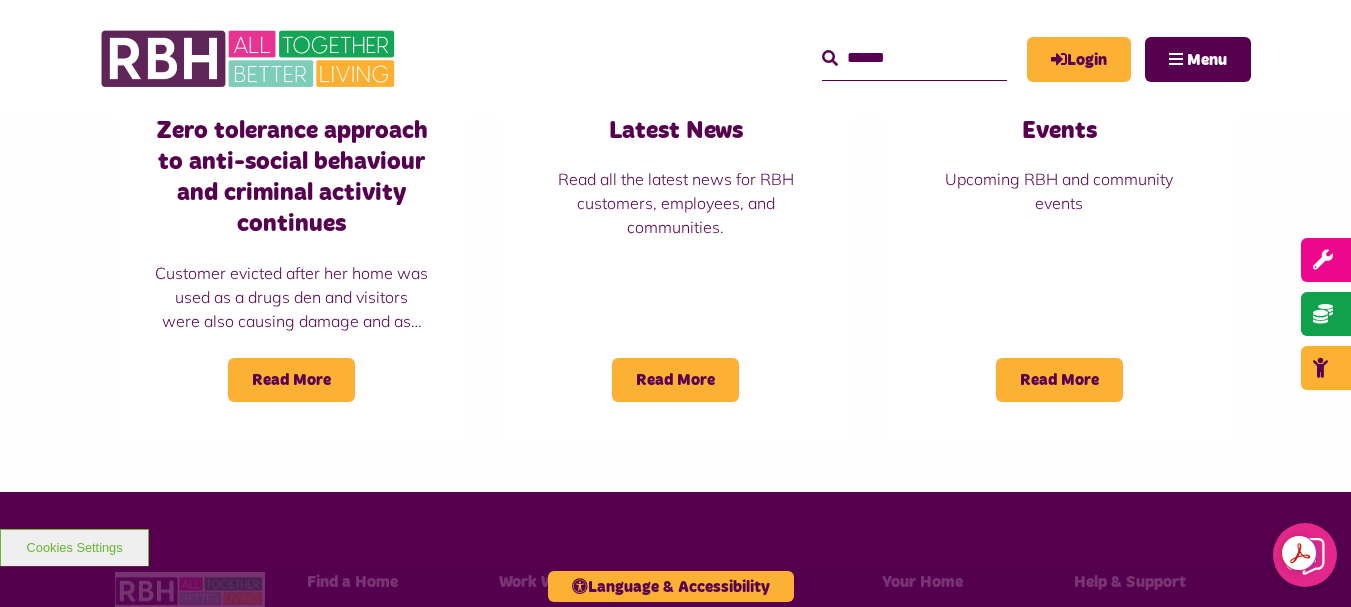 scroll, scrollTop: 1600, scrollLeft: 0, axis: vertical 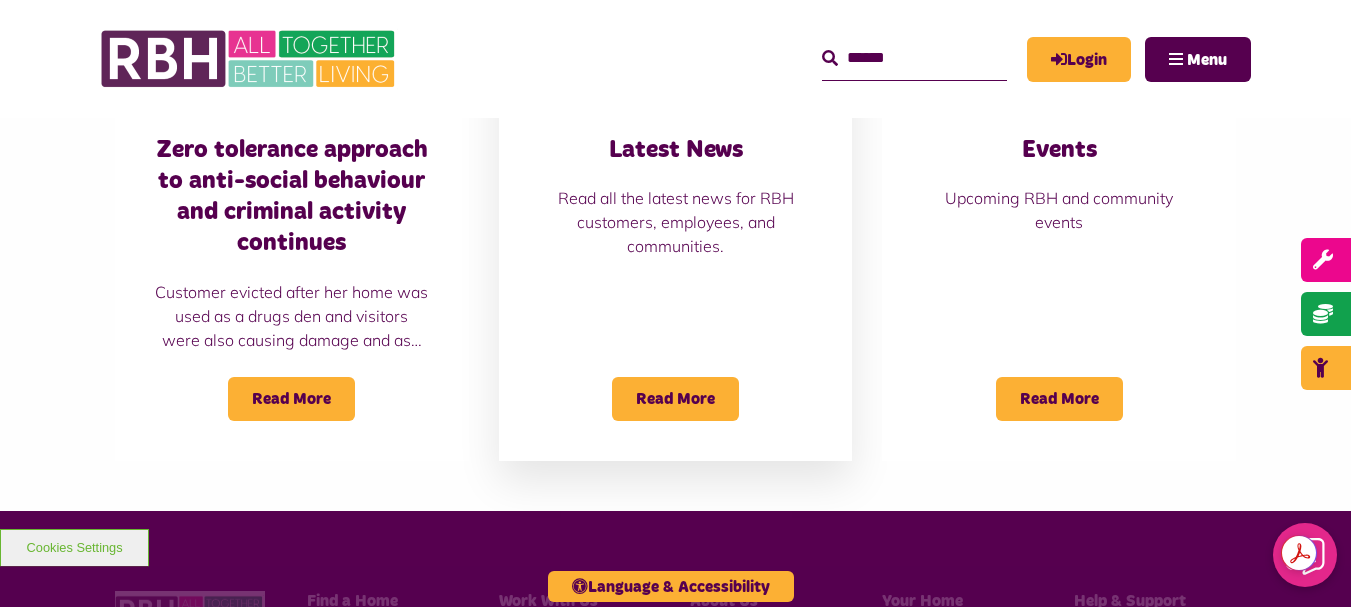 click on "Latest News
Read all the latest news for RBH customers, employees, and communities.
Read More" at bounding box center (676, 276) 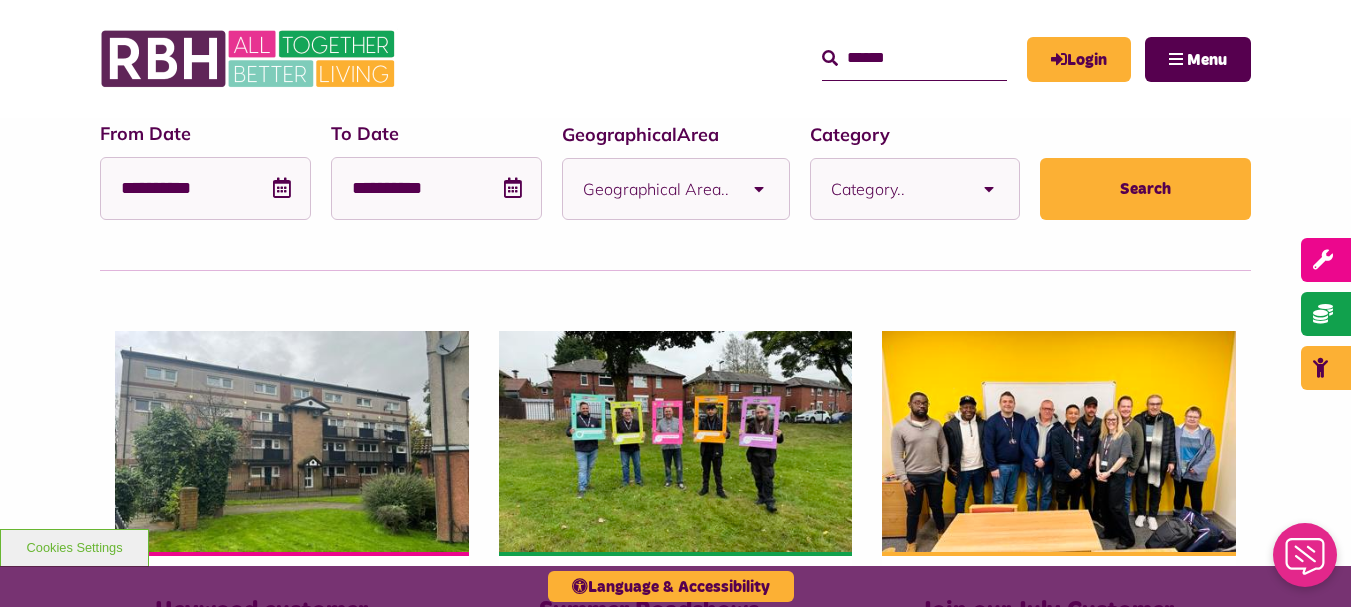scroll, scrollTop: 300, scrollLeft: 0, axis: vertical 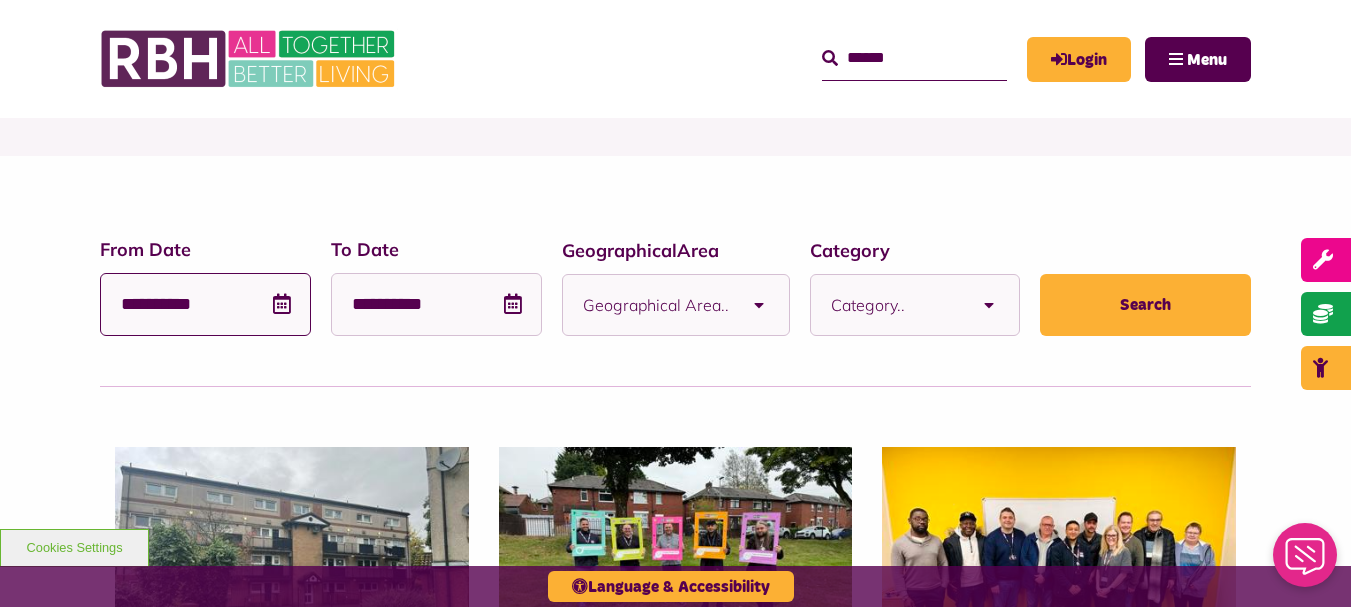 click on "**********" at bounding box center (205, 304) 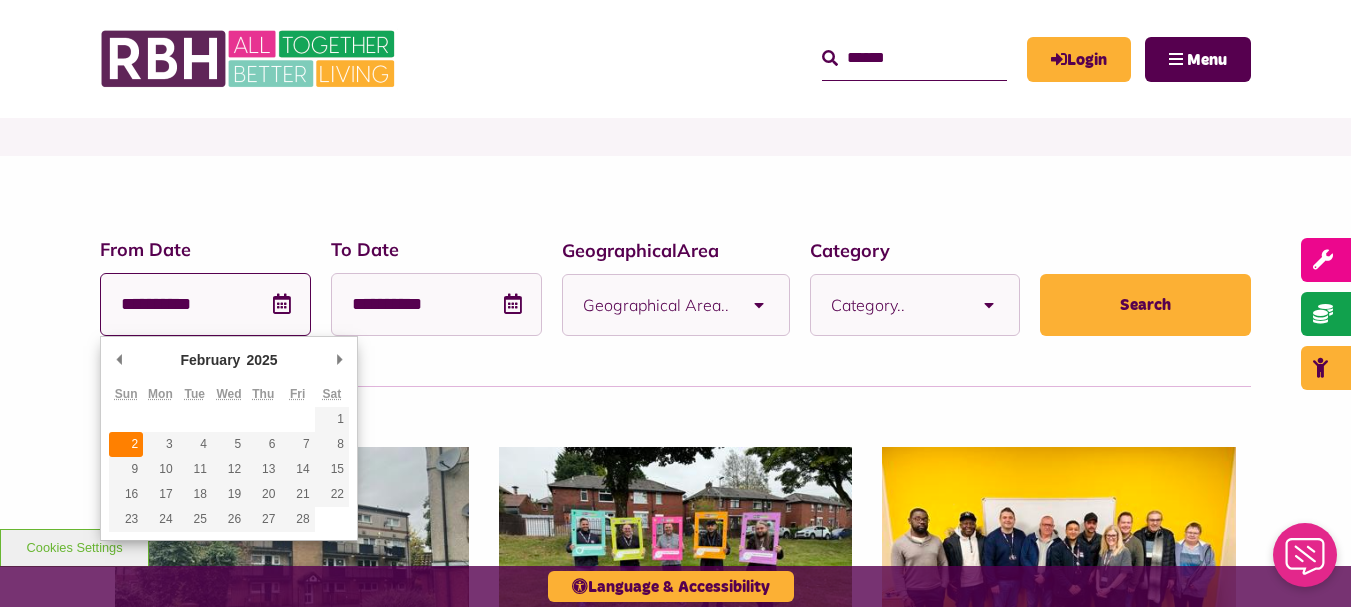 type on "**********" 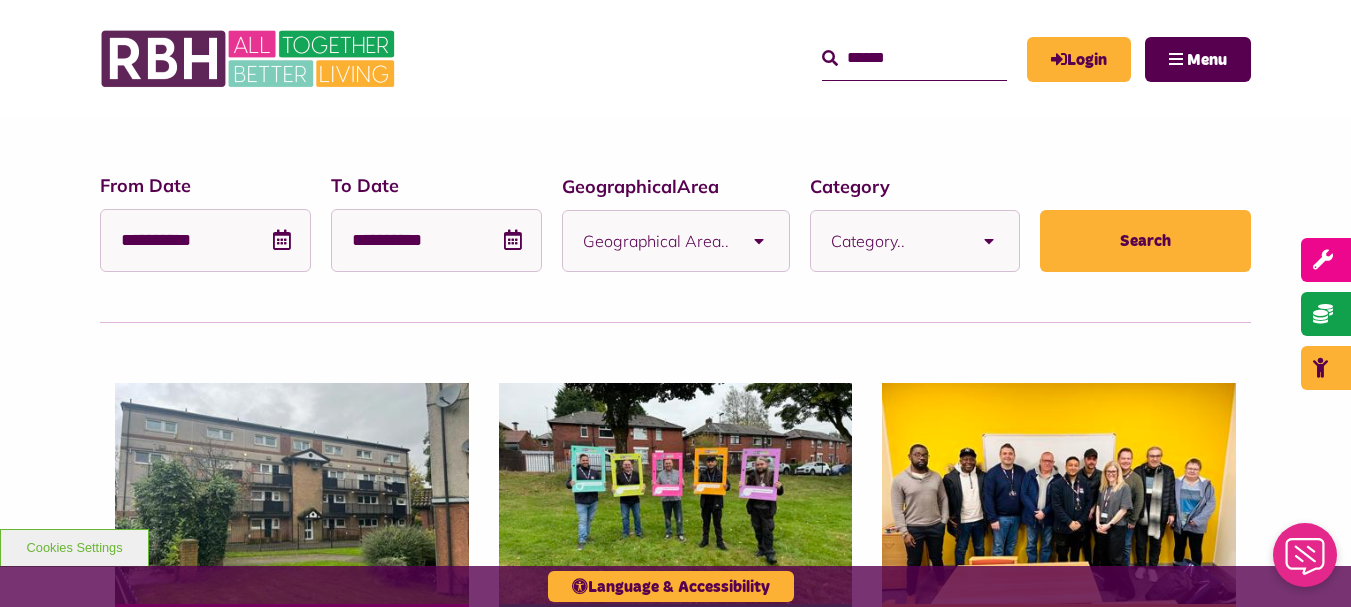 scroll, scrollTop: 400, scrollLeft: 0, axis: vertical 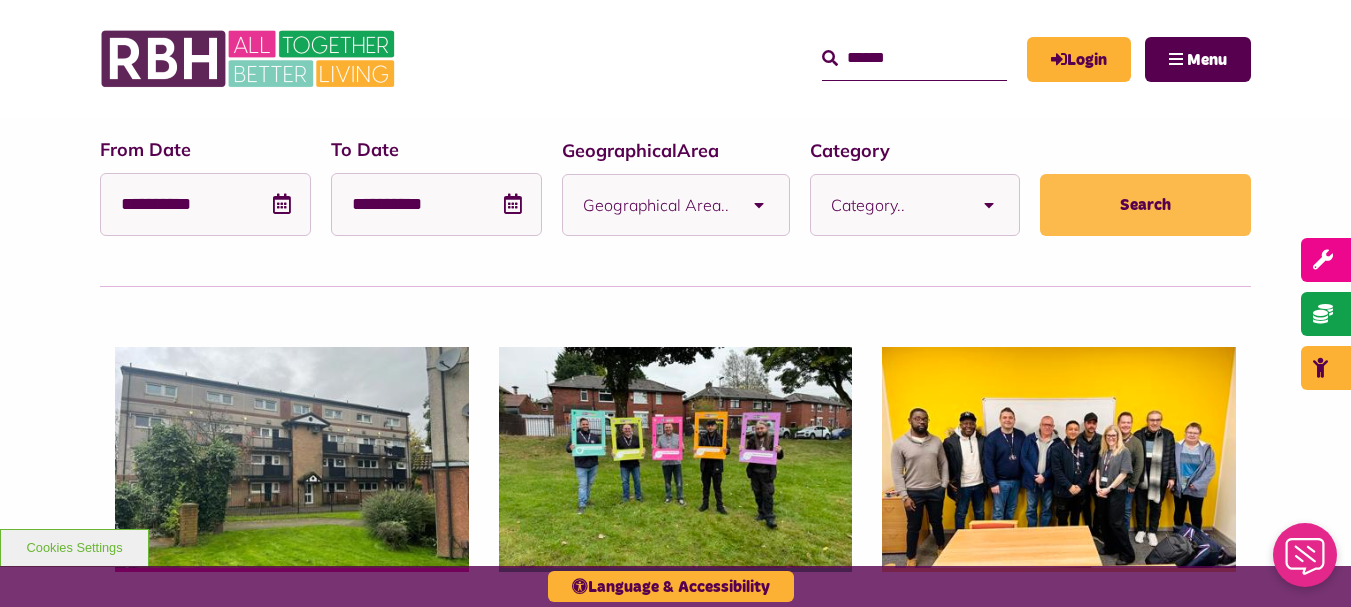 click on "Search" at bounding box center [1145, 205] 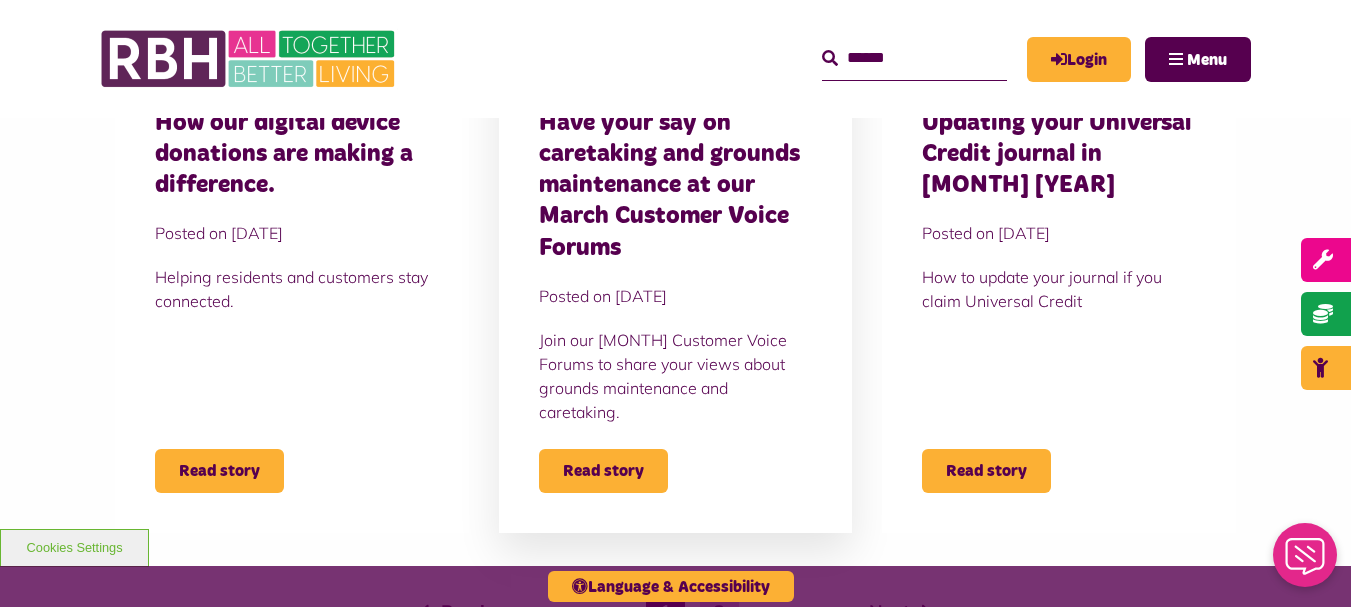 scroll, scrollTop: 2500, scrollLeft: 0, axis: vertical 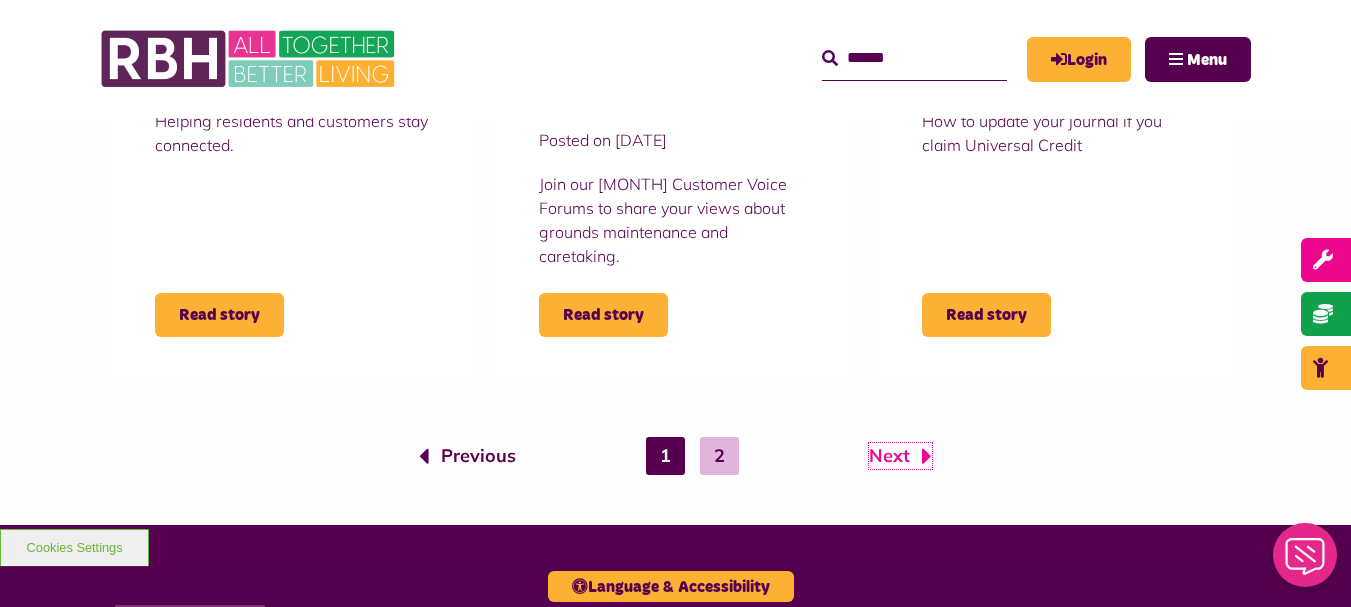 click on "Next" at bounding box center (900, 456) 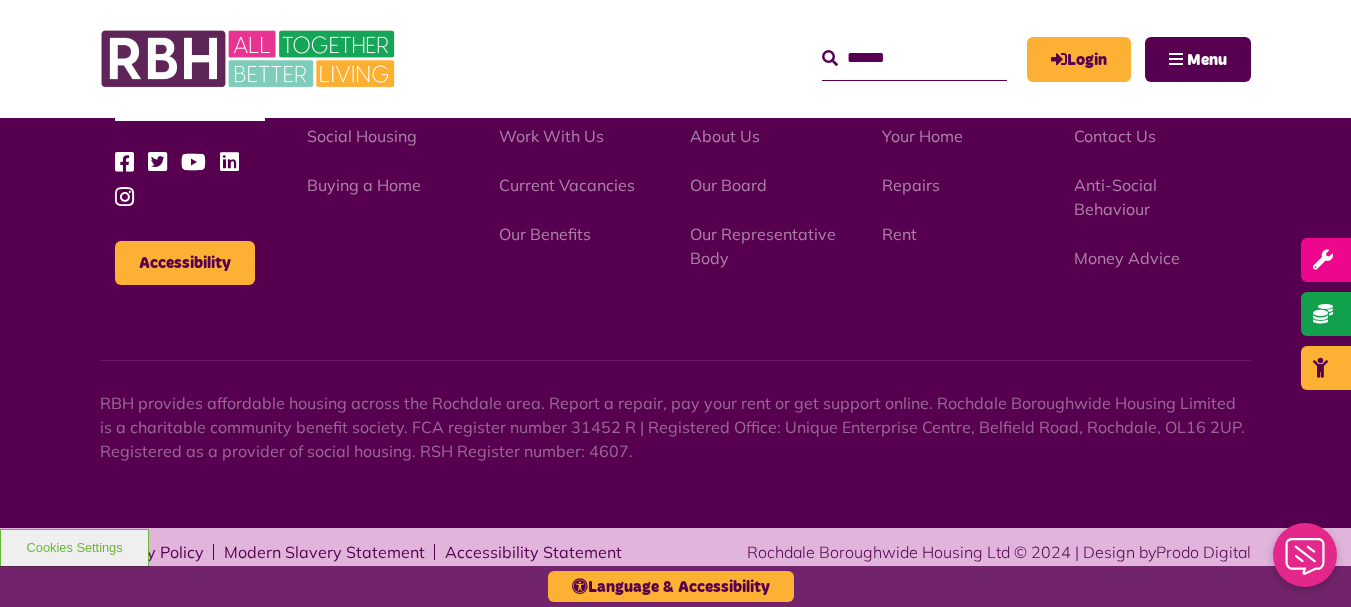 scroll, scrollTop: 1468, scrollLeft: 0, axis: vertical 